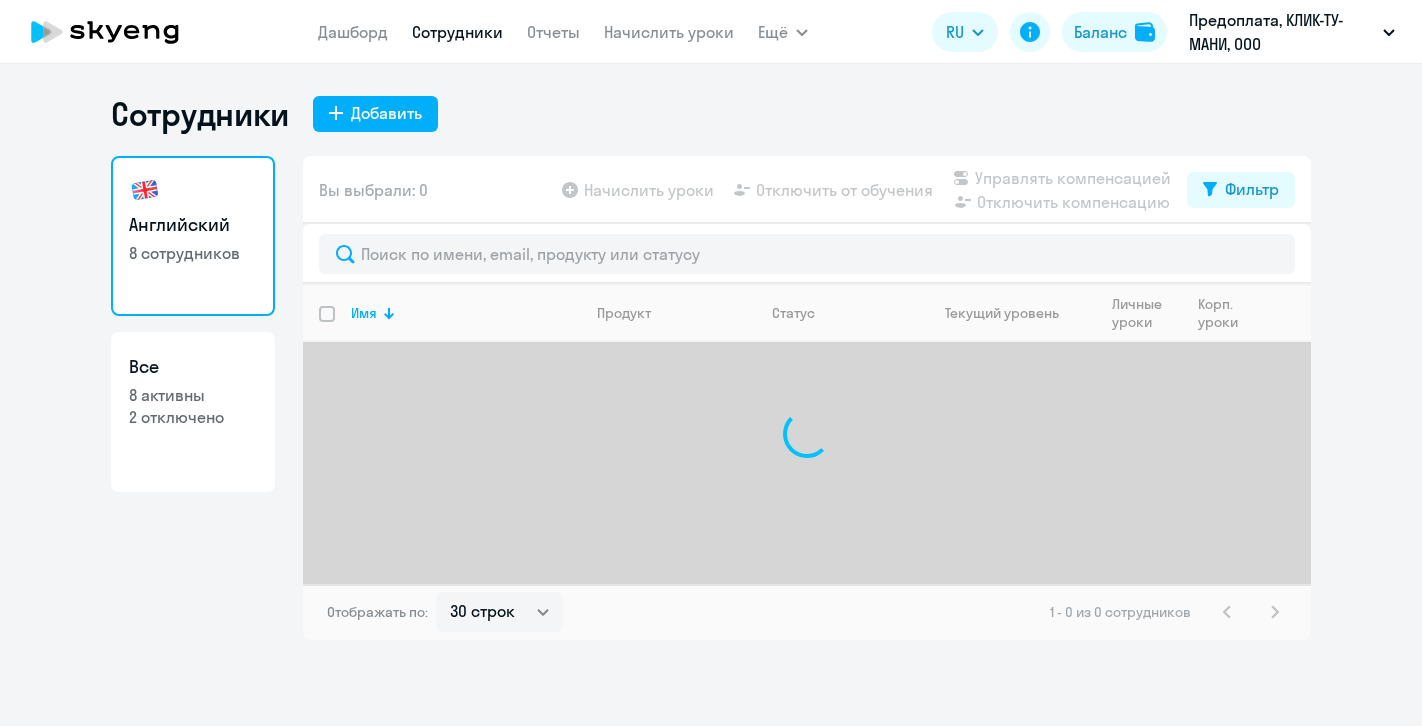 select on "30" 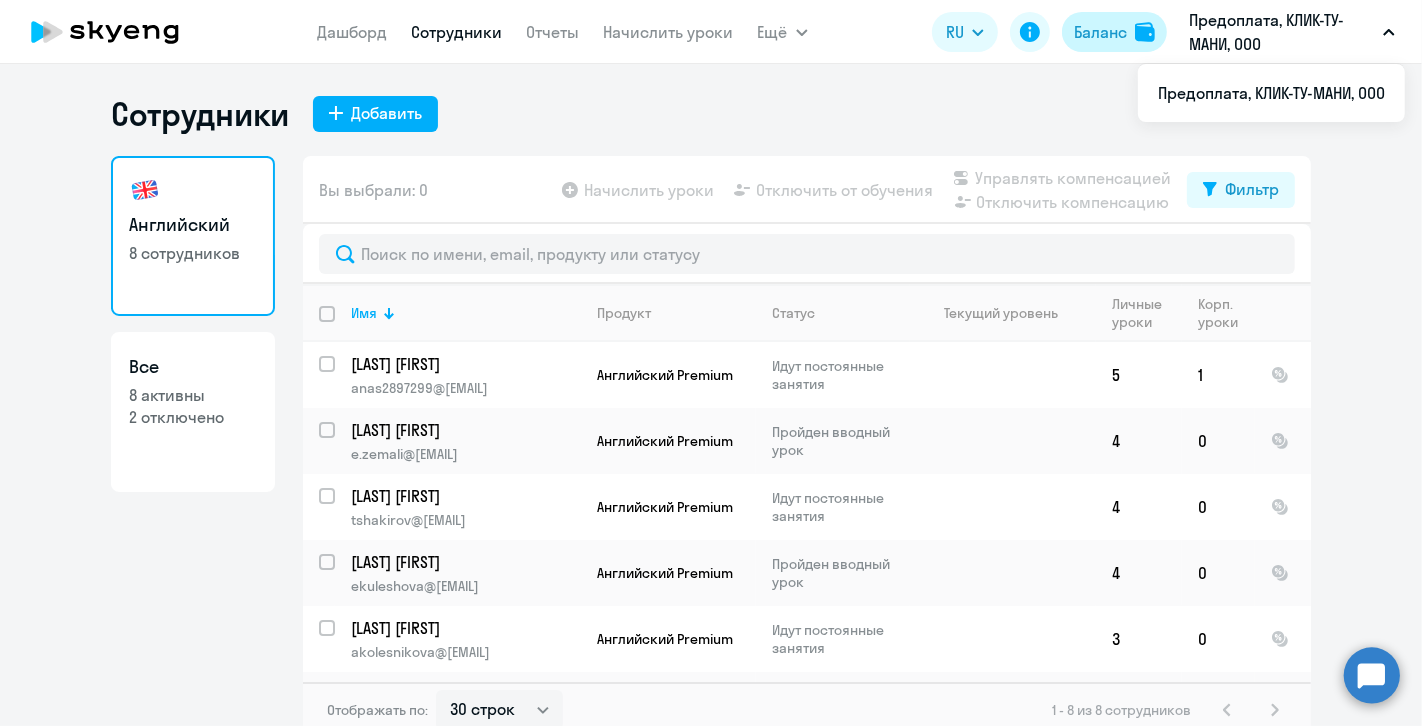 click on "Баланс" 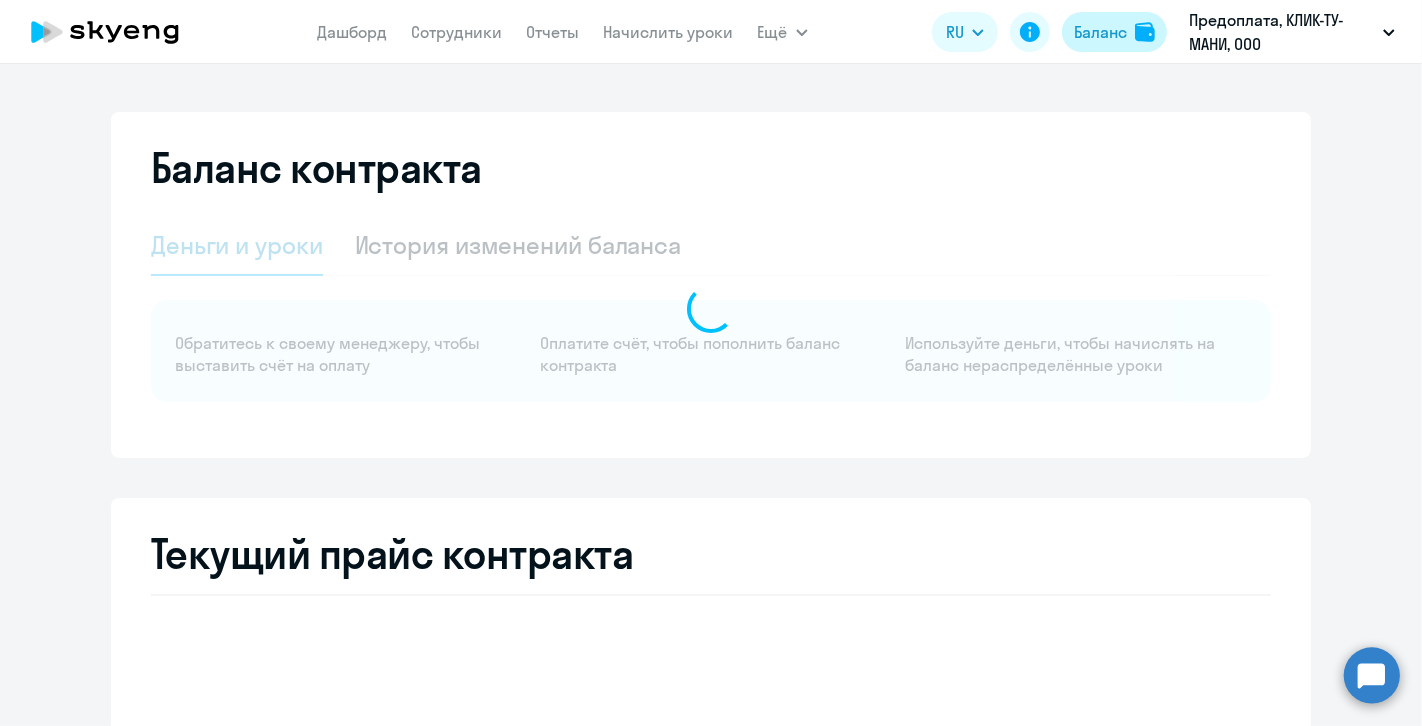 select on "english_adult_not_native_speaker" 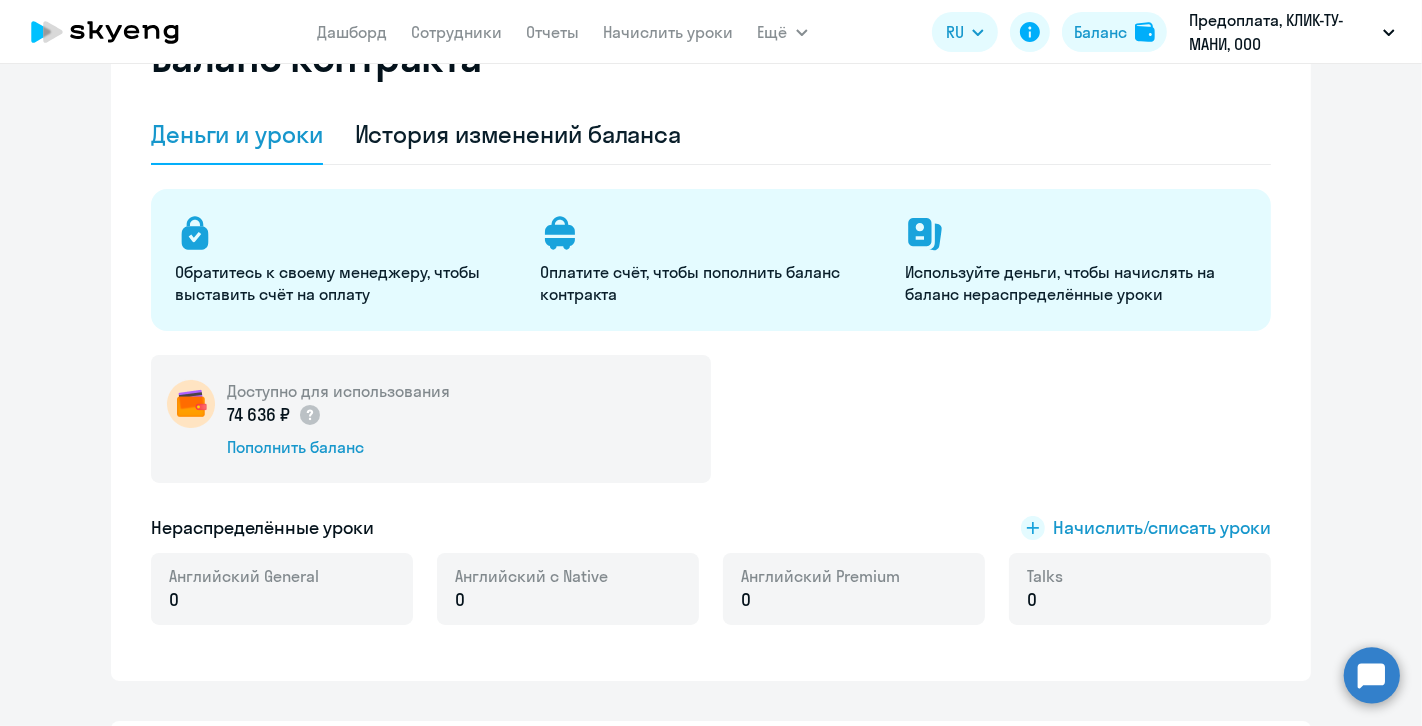 scroll, scrollTop: 0, scrollLeft: 0, axis: both 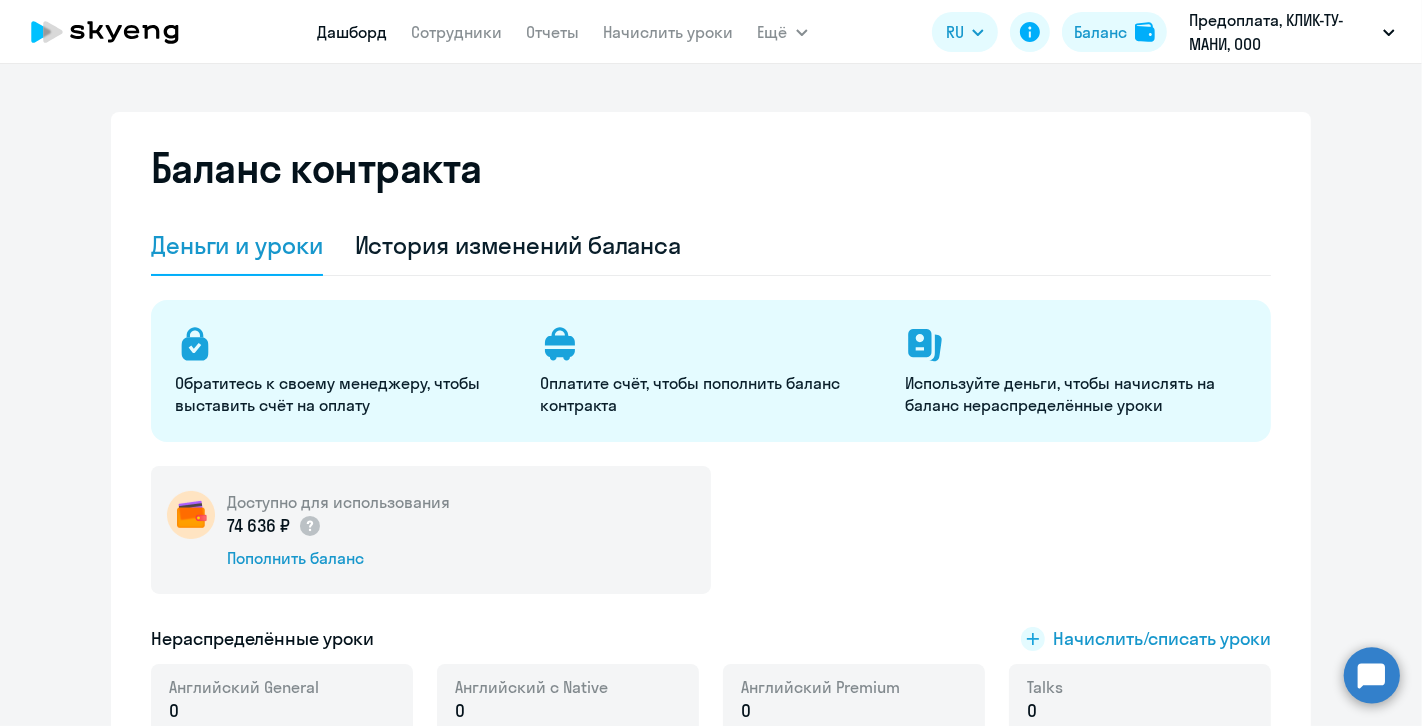 click on "Дашборд" at bounding box center (353, 32) 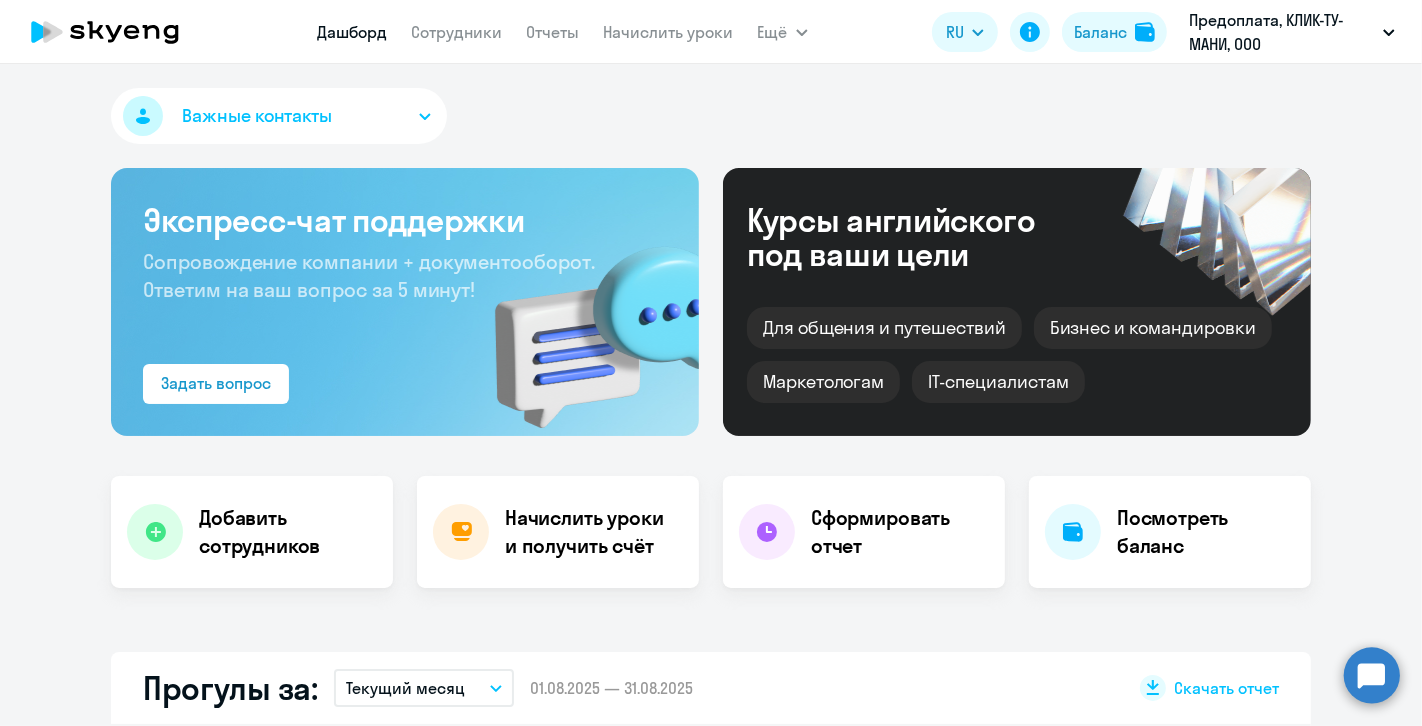 select on "30" 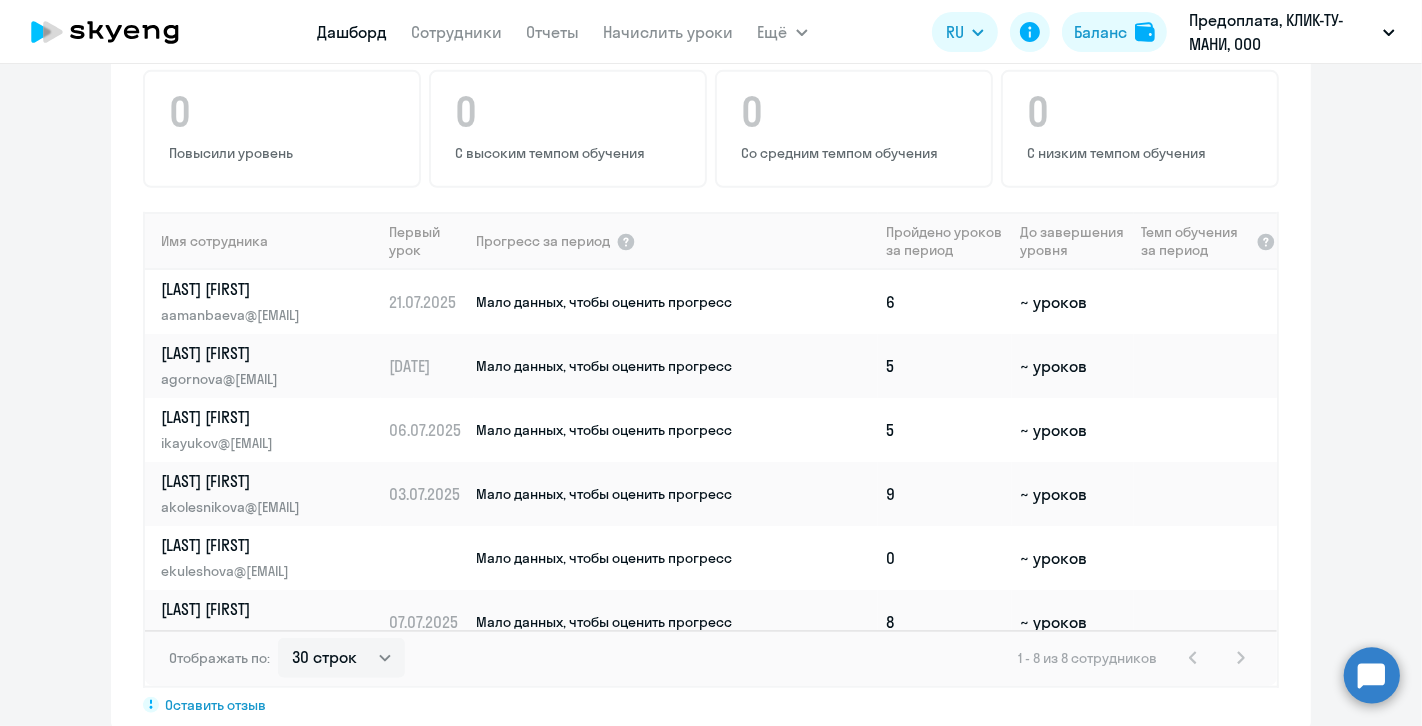 scroll, scrollTop: 1331, scrollLeft: 0, axis: vertical 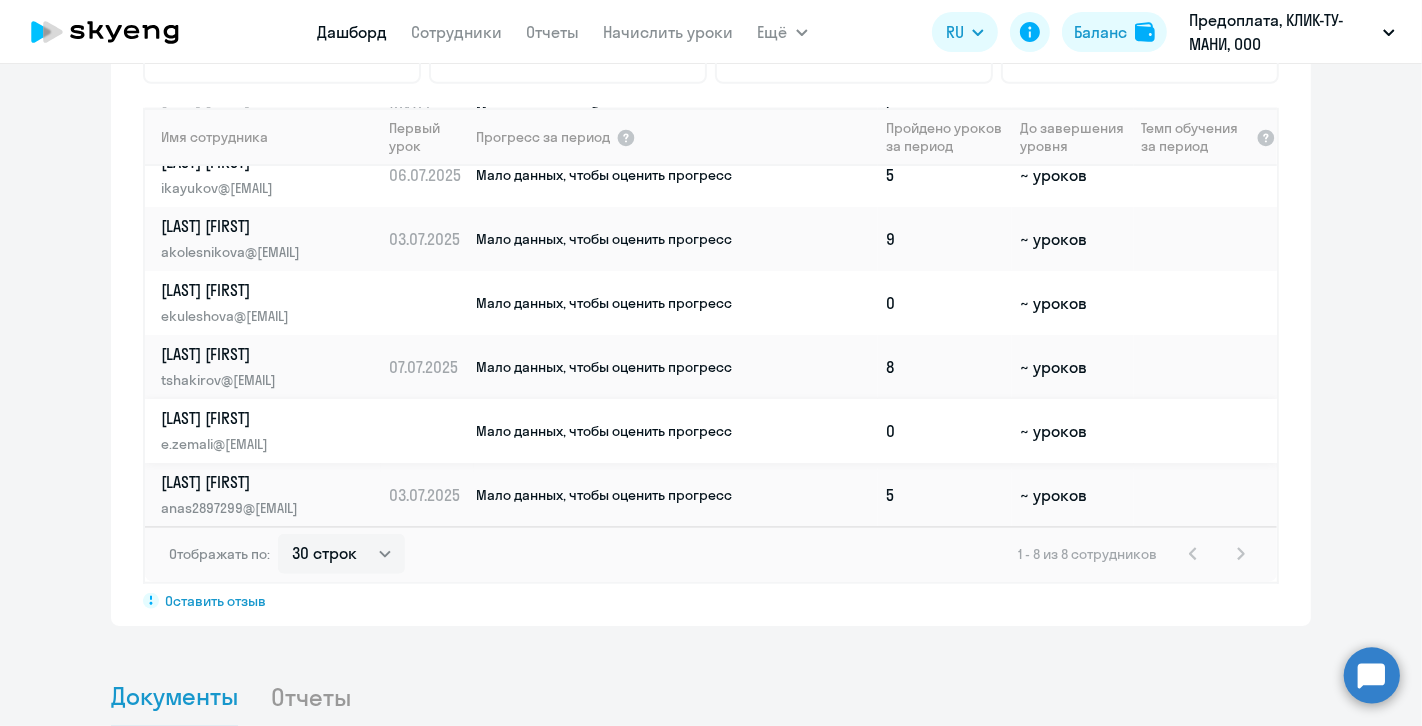 click on "0" 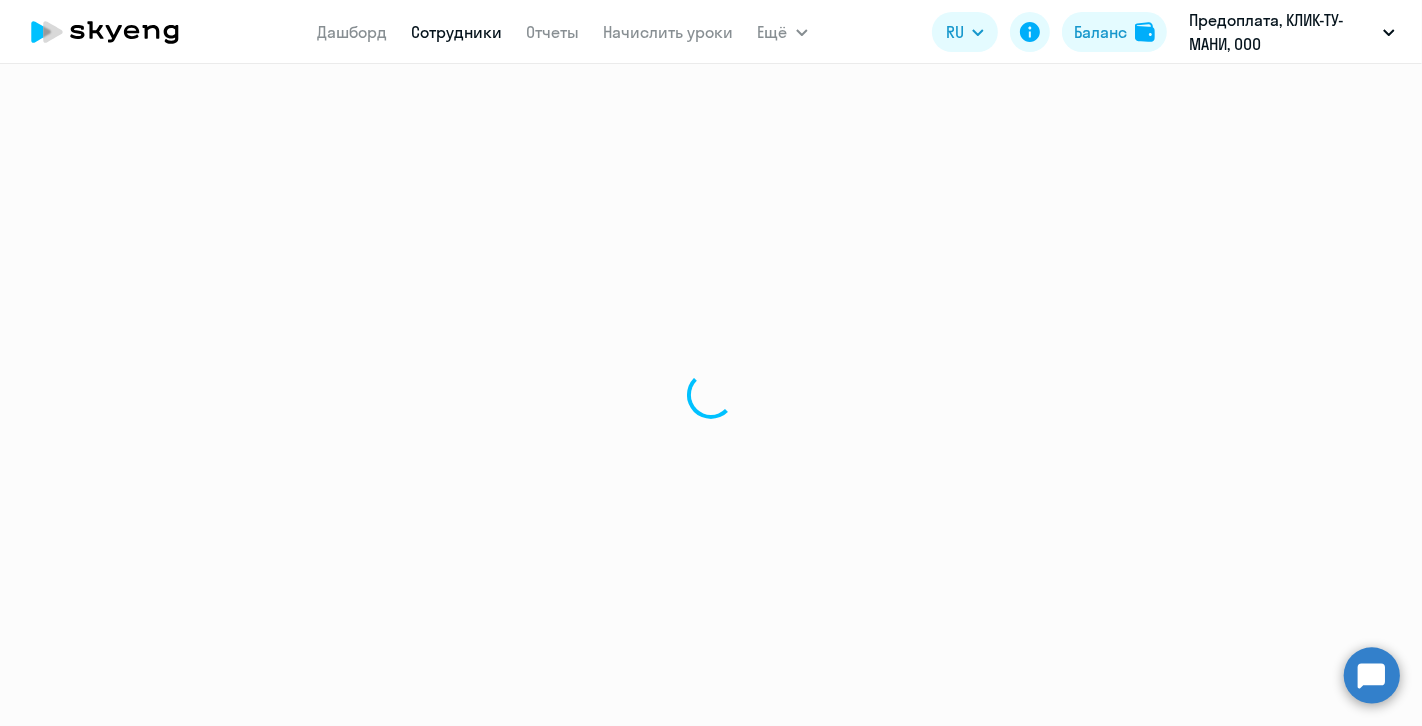select on "english" 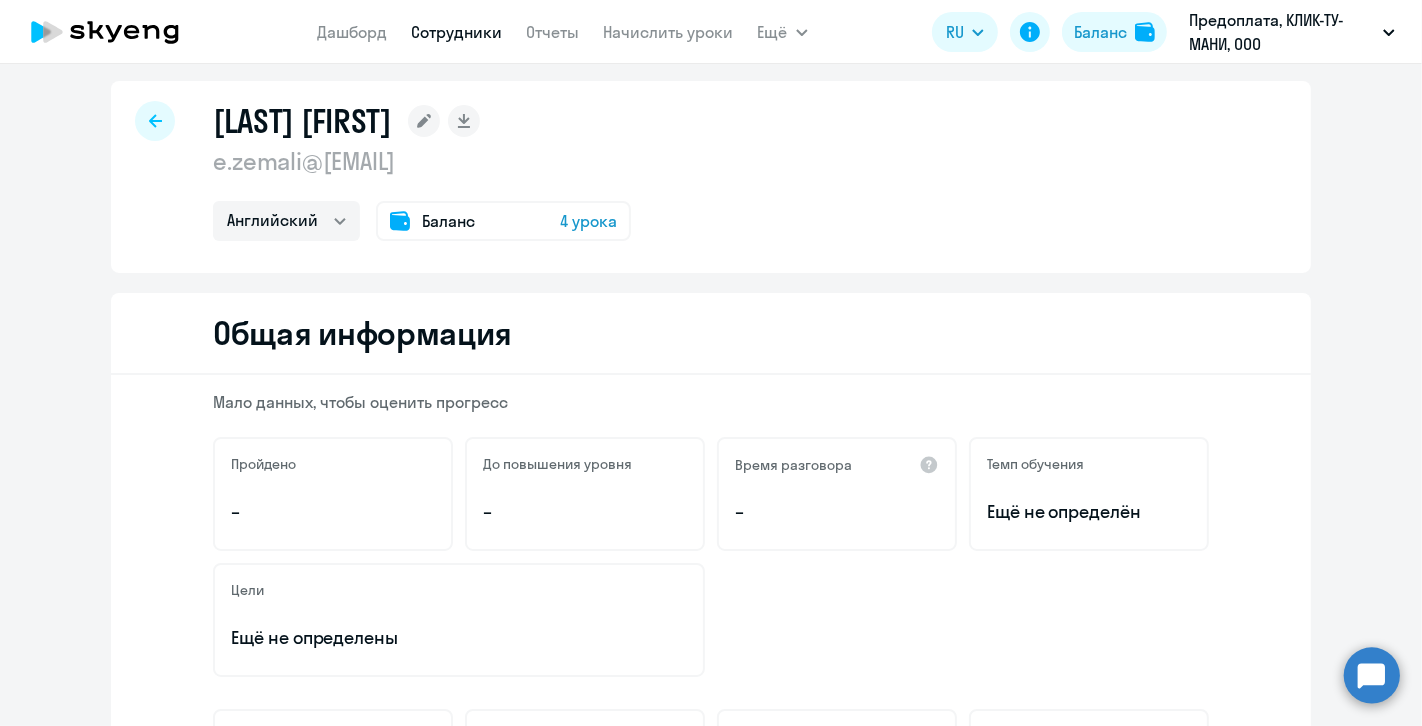 scroll, scrollTop: 0, scrollLeft: 0, axis: both 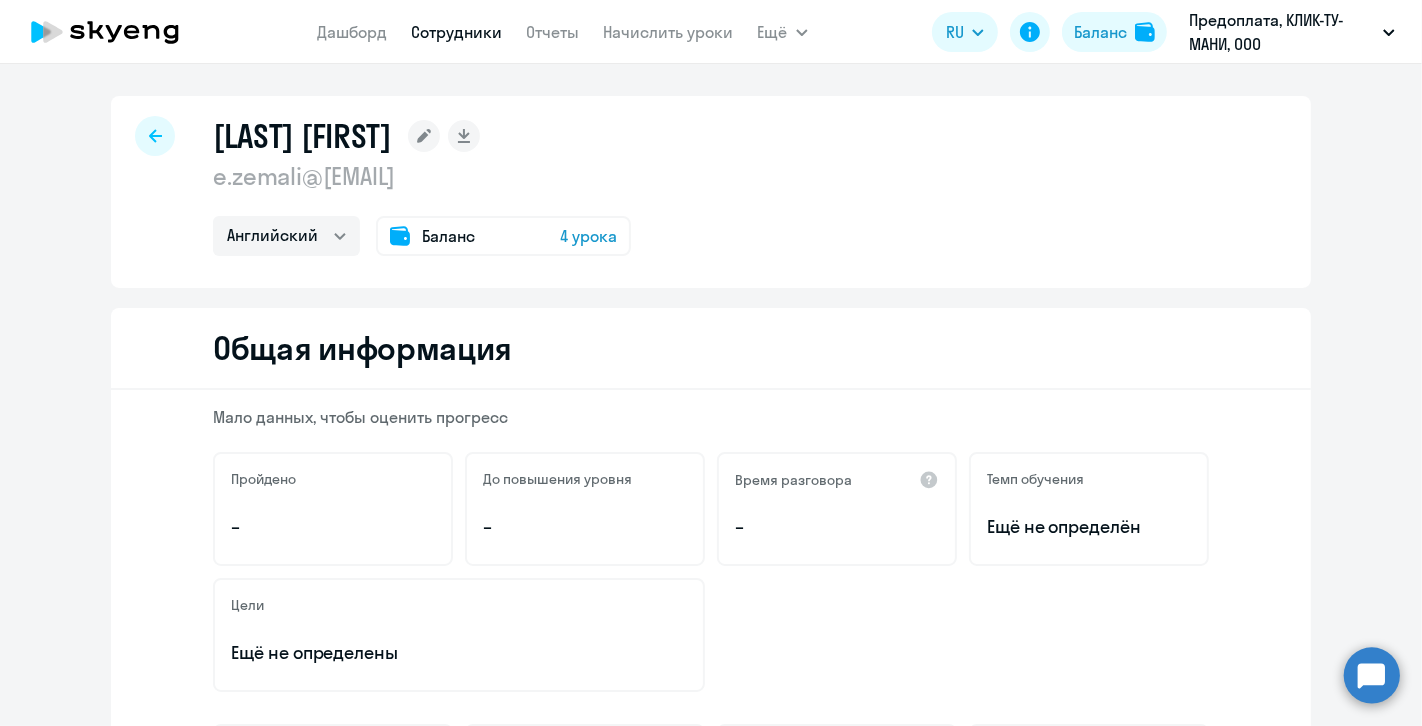 click on "Баланс 4 урока" 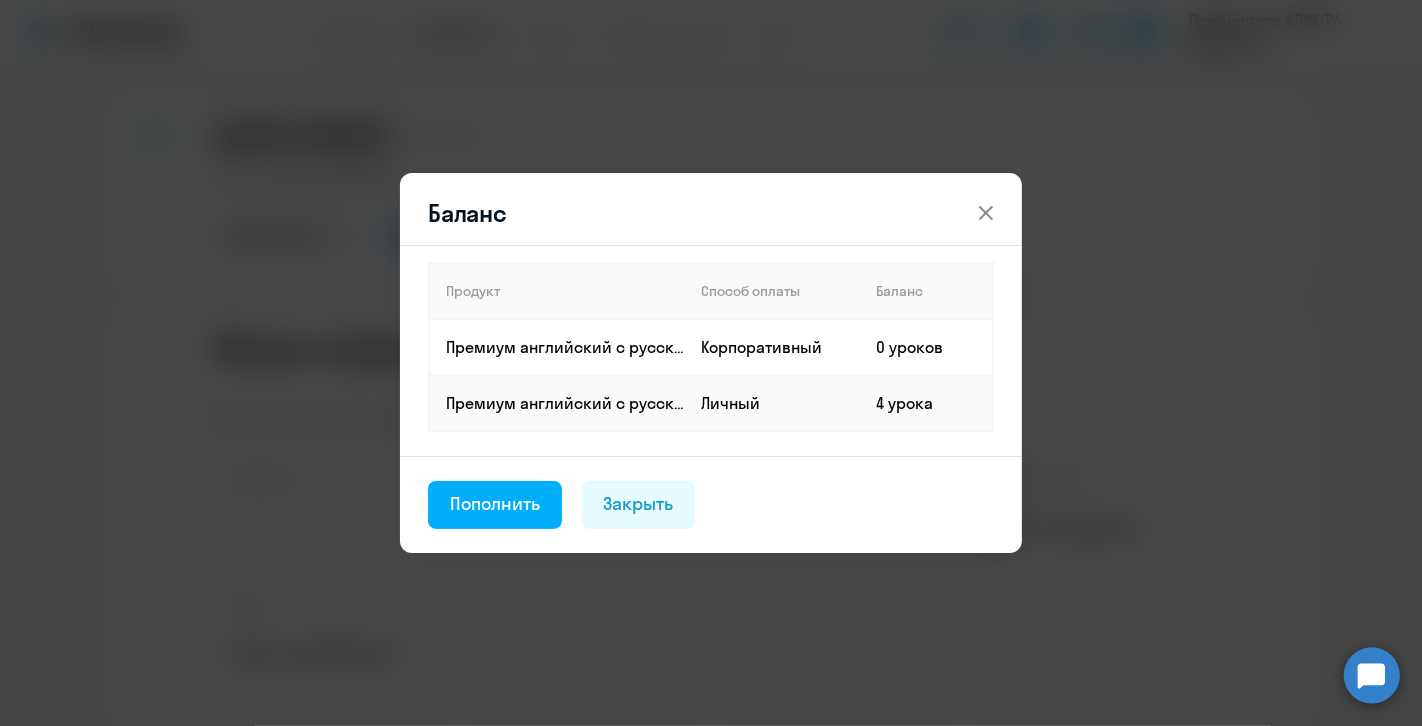 click 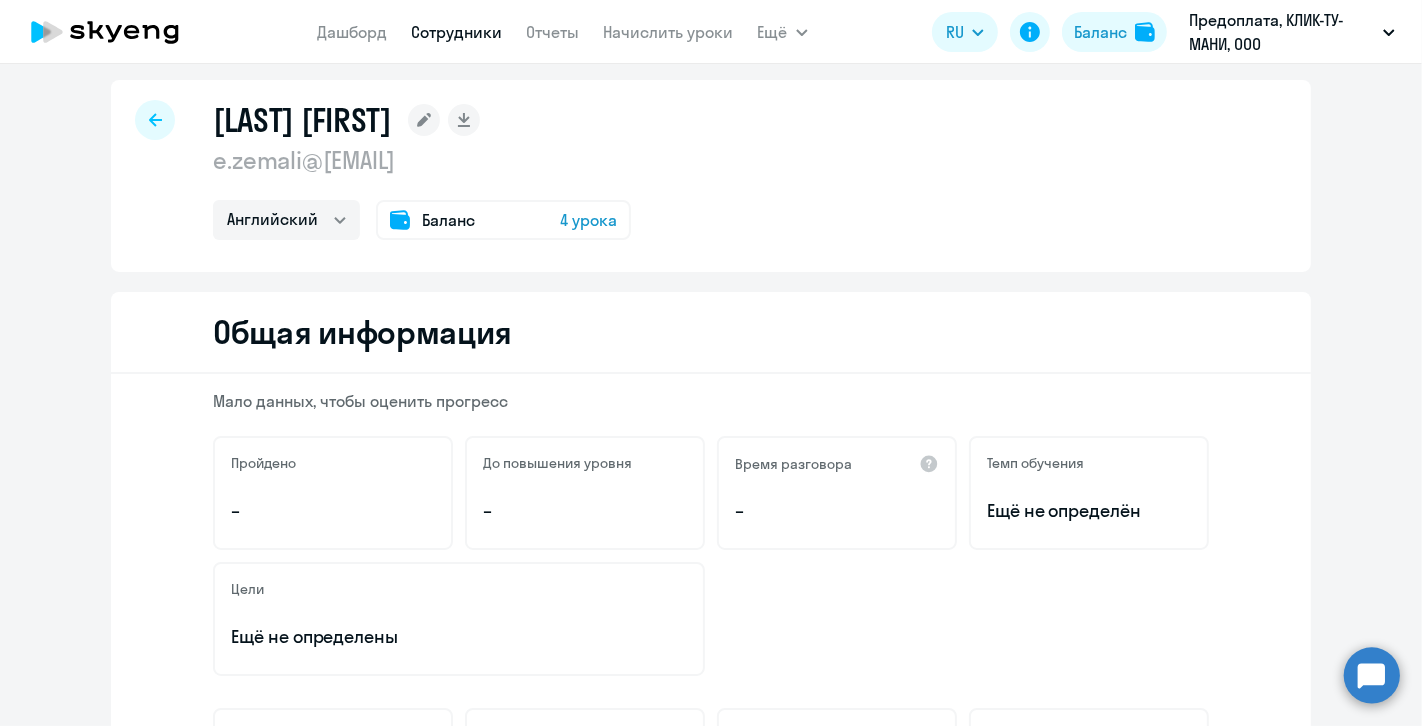 scroll, scrollTop: 23, scrollLeft: 0, axis: vertical 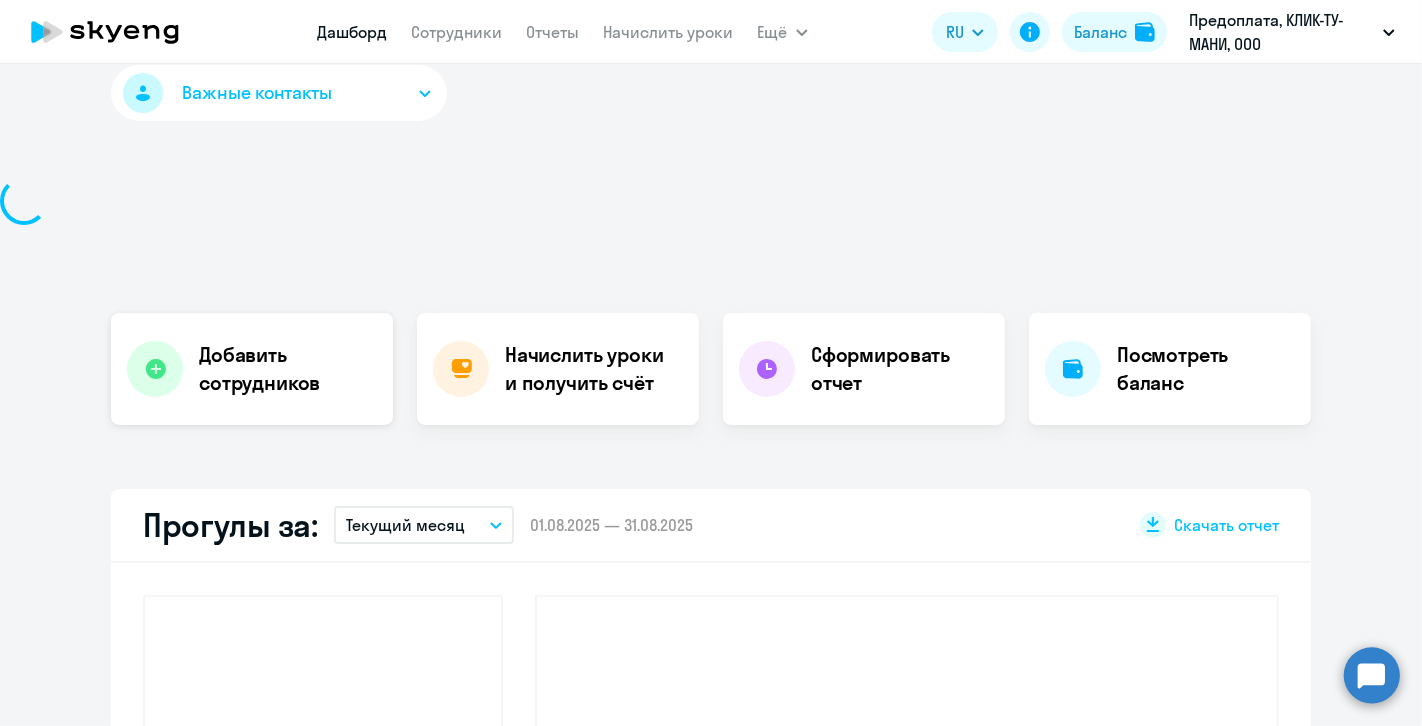select on "30" 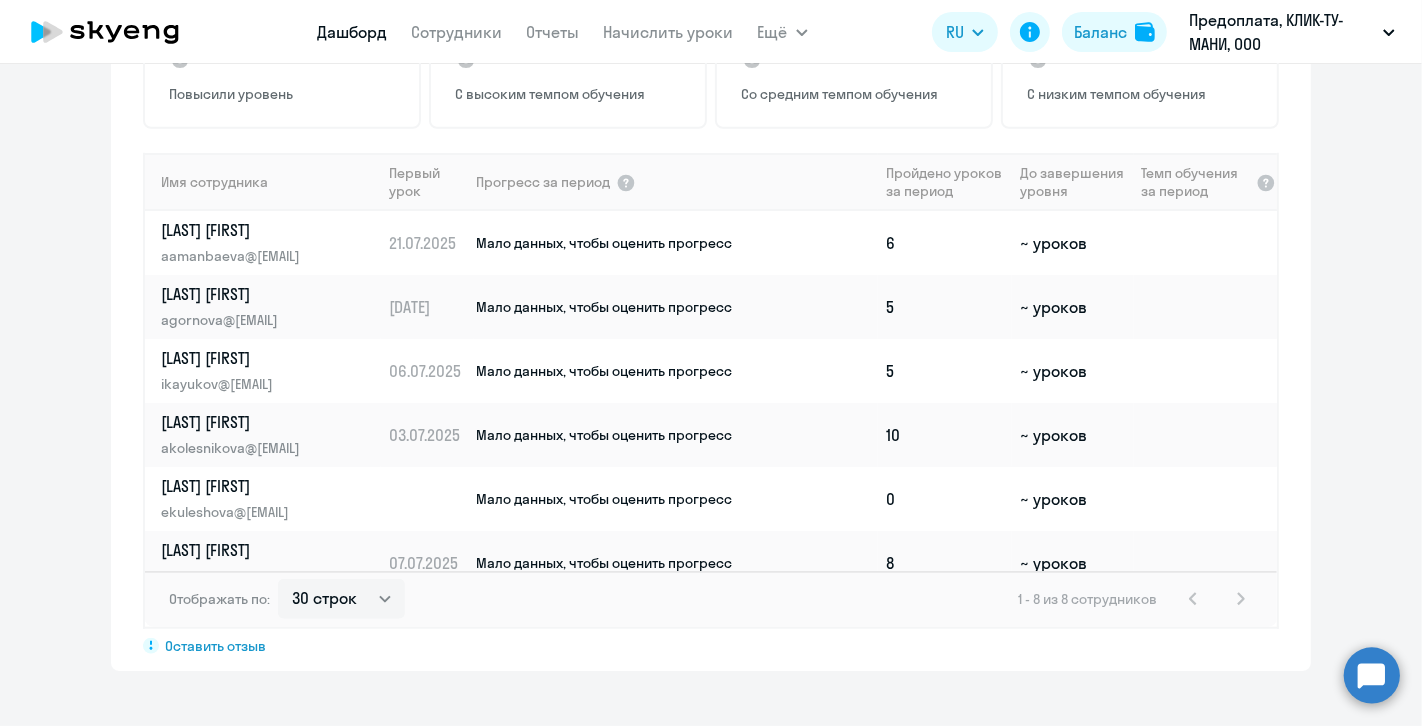 scroll, scrollTop: 1400, scrollLeft: 0, axis: vertical 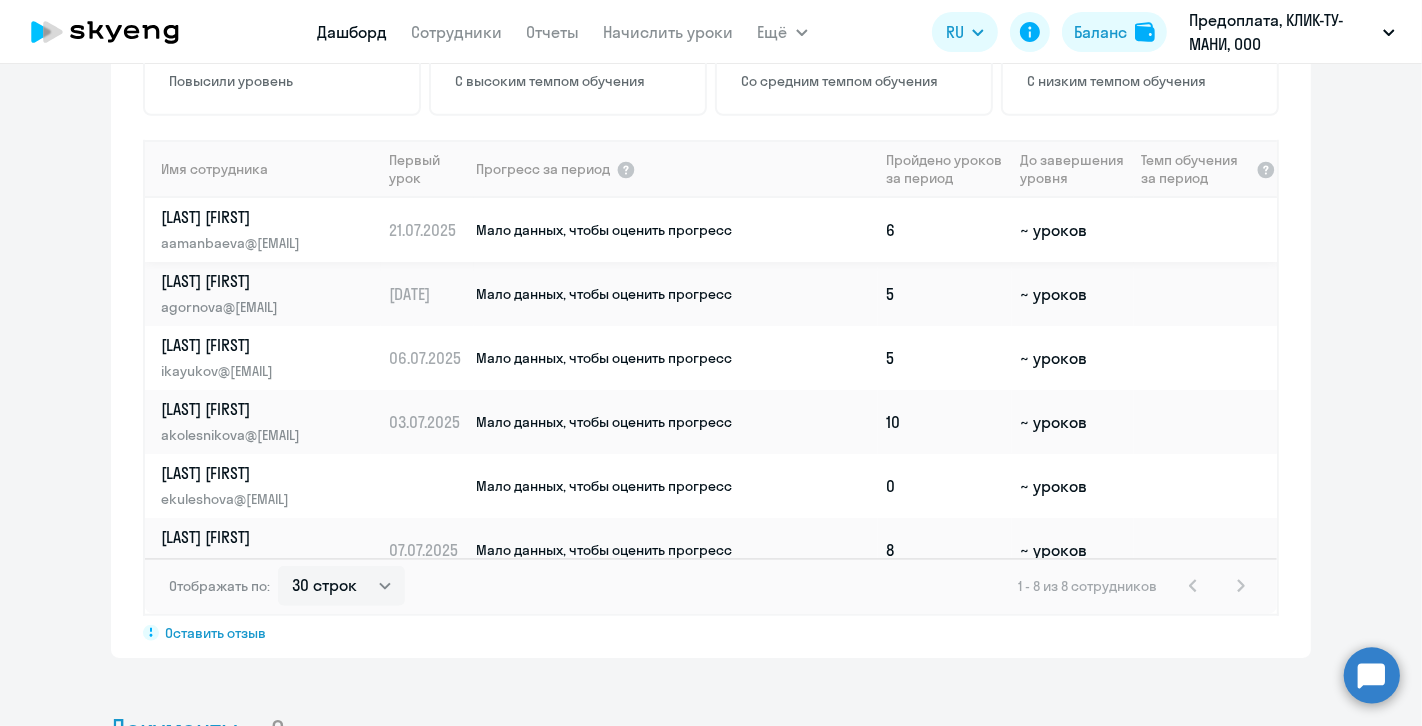 click on "~ уроков" 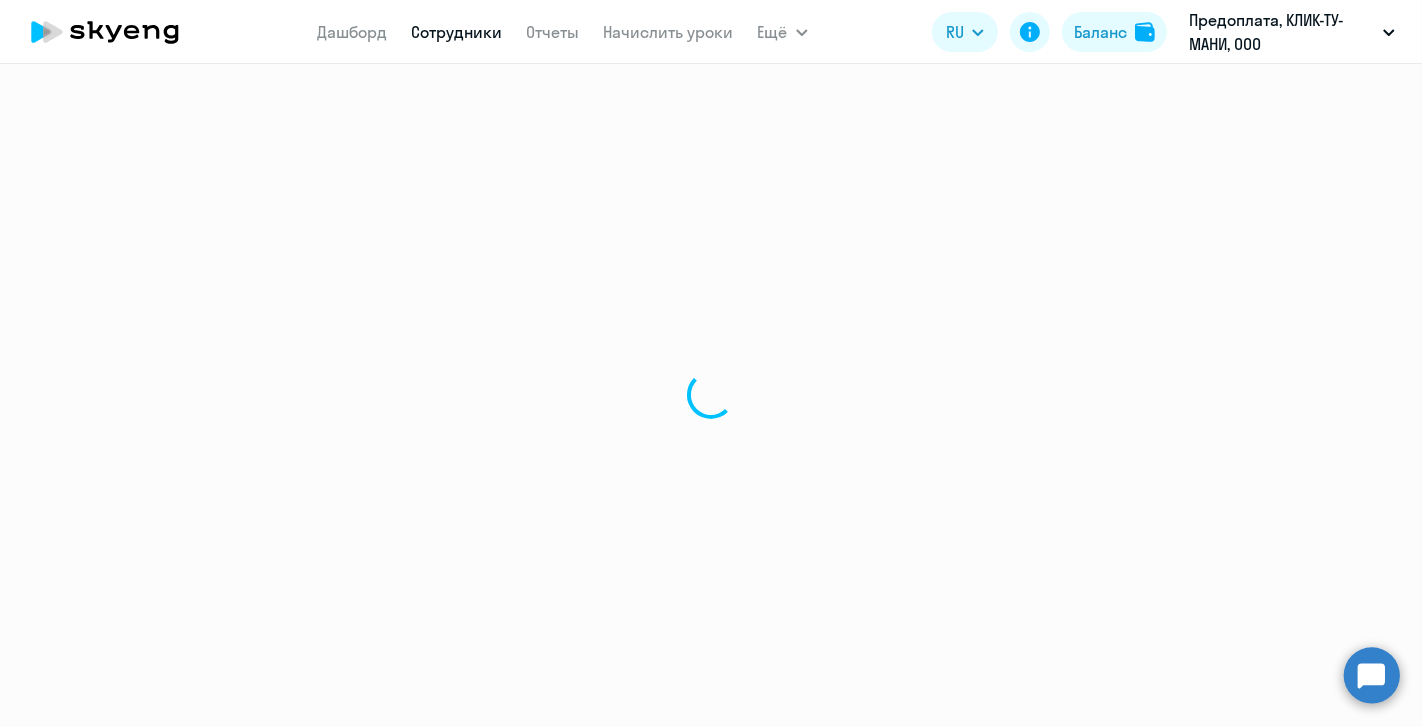 select on "english" 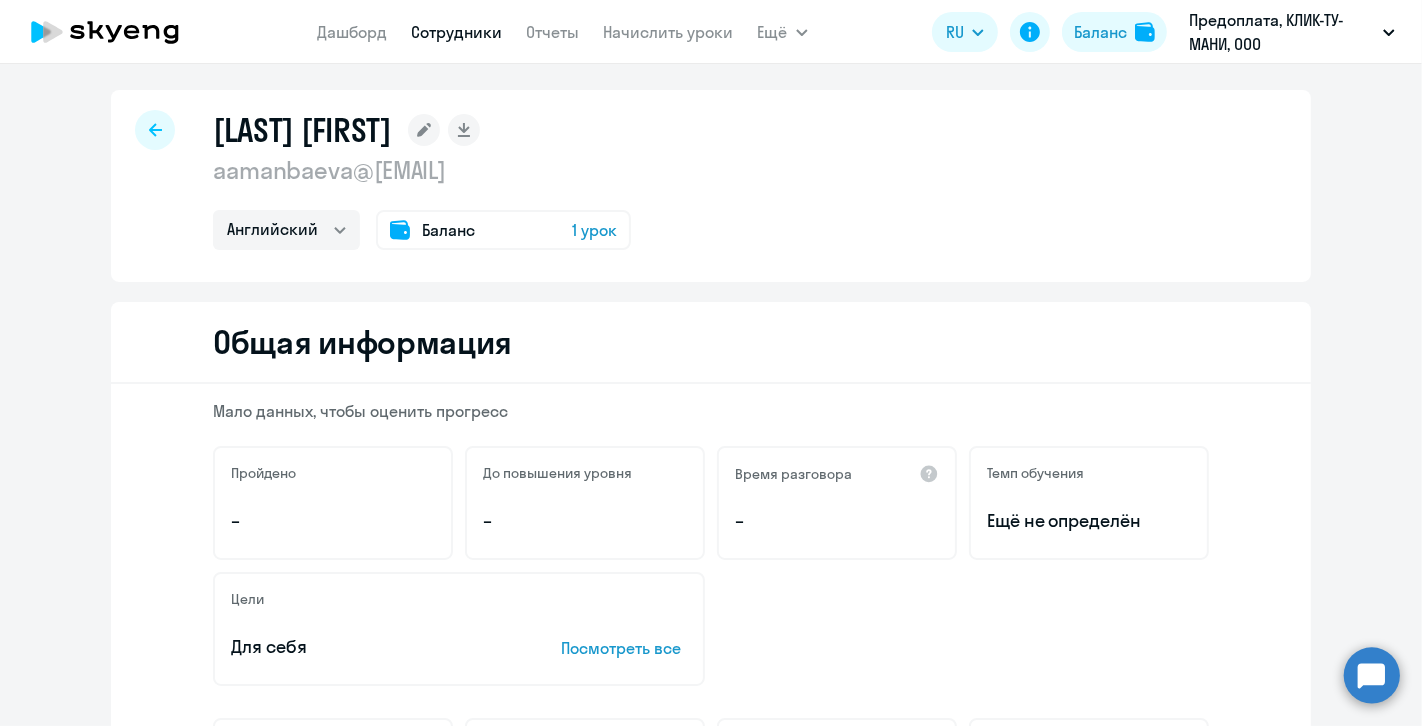 scroll, scrollTop: 0, scrollLeft: 0, axis: both 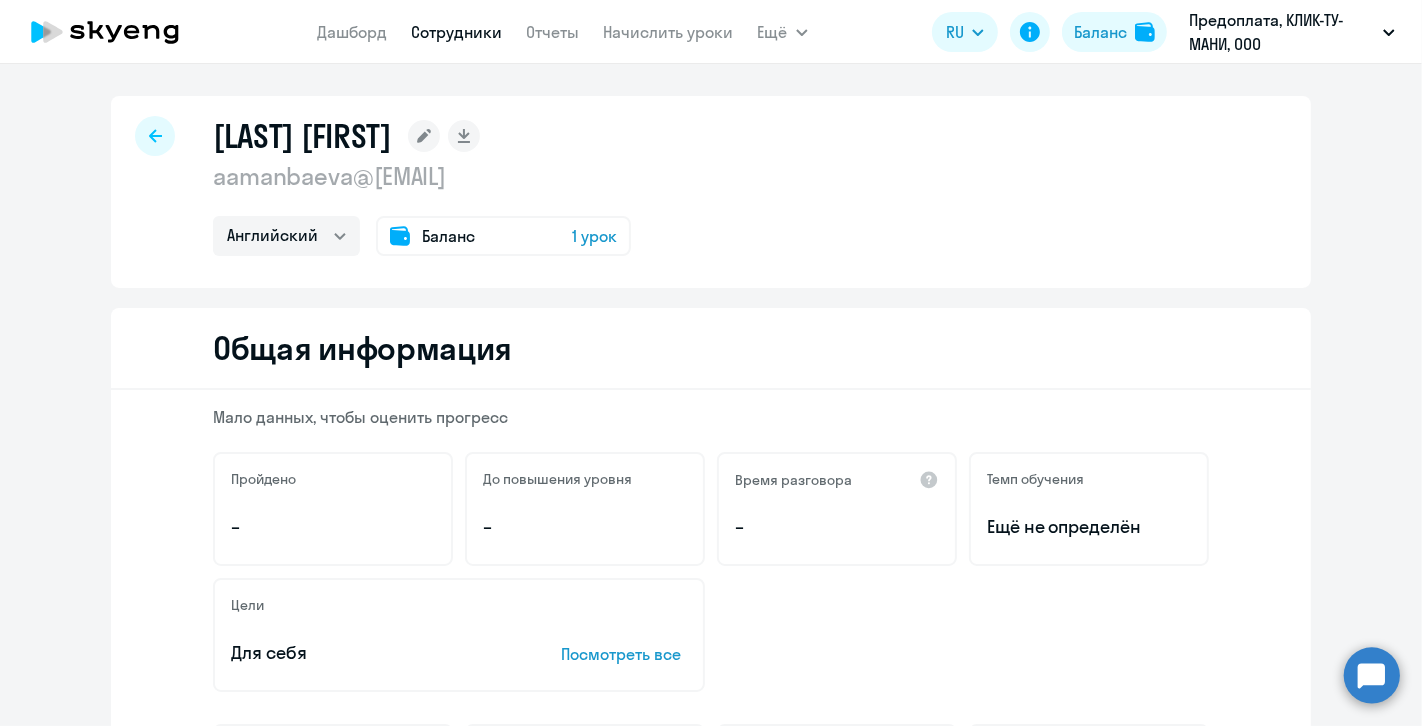 click on "Баланс 1 урок" 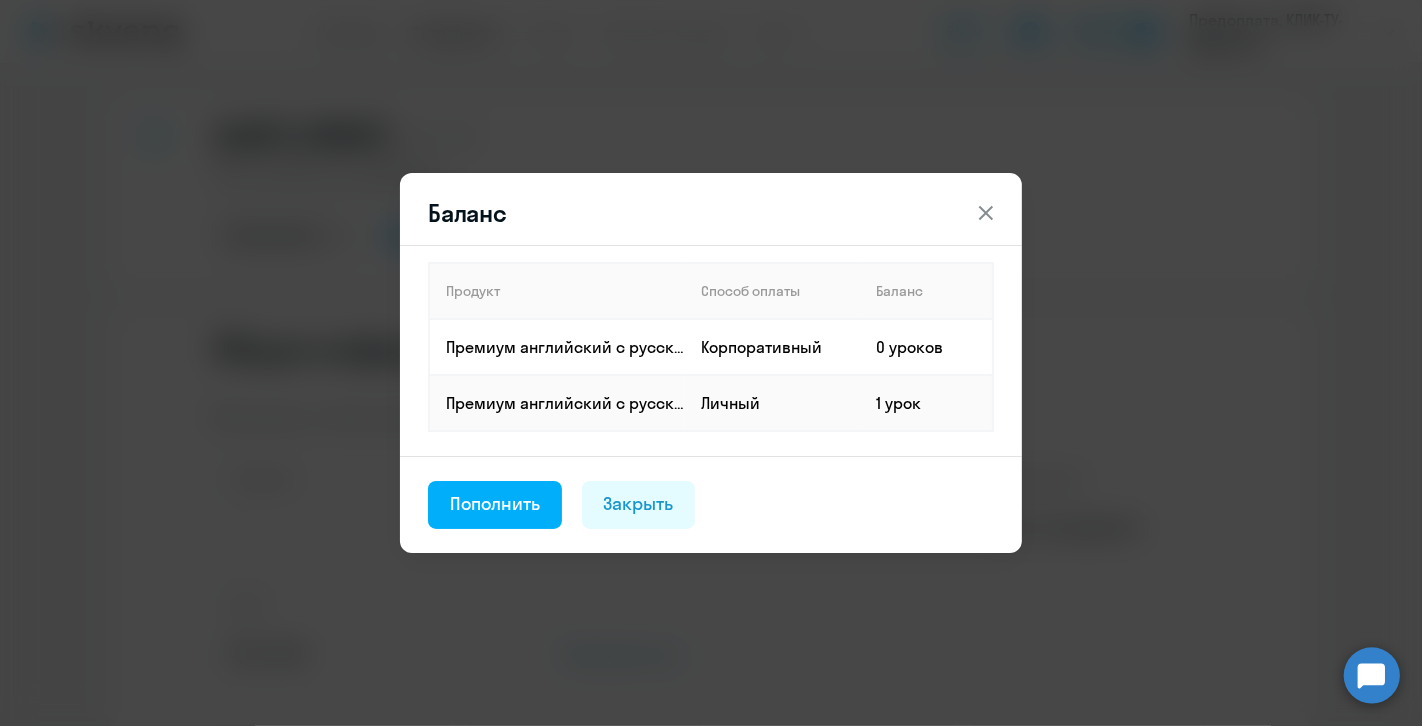 click 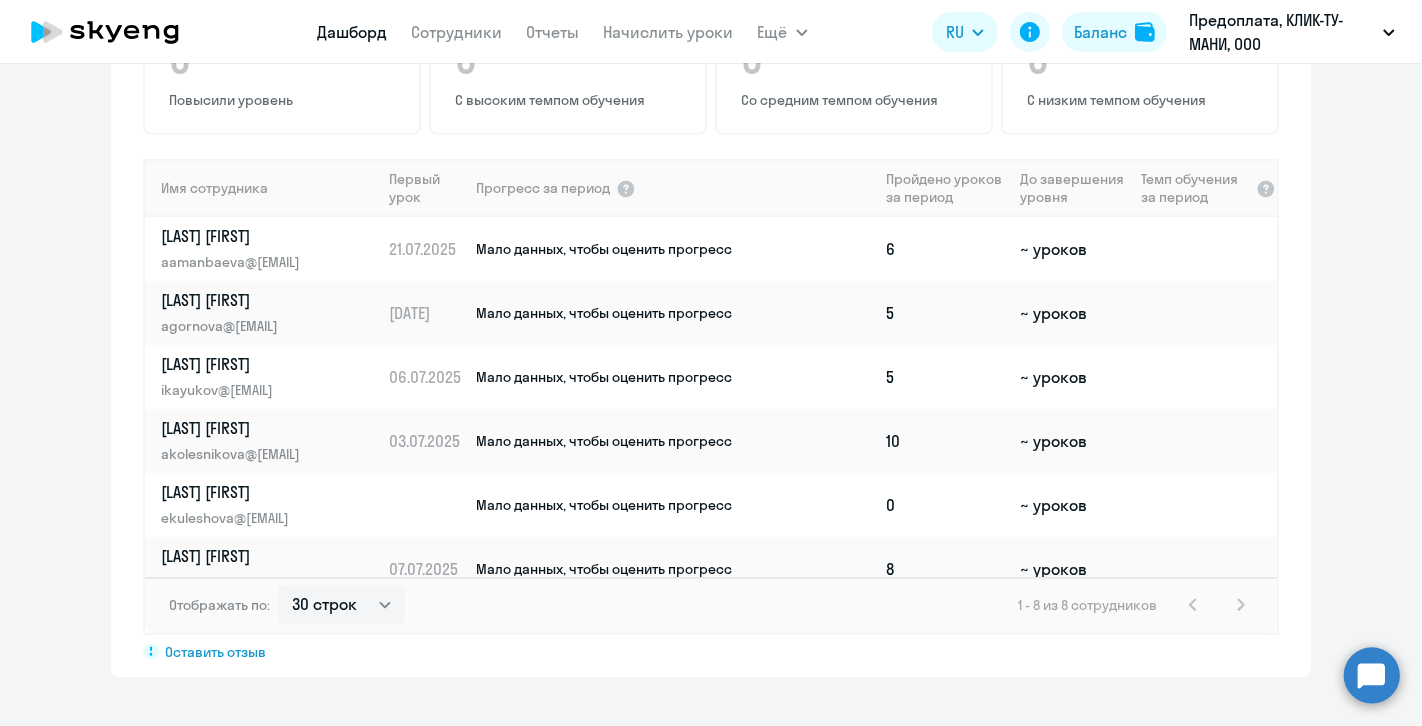scroll, scrollTop: 1382, scrollLeft: 0, axis: vertical 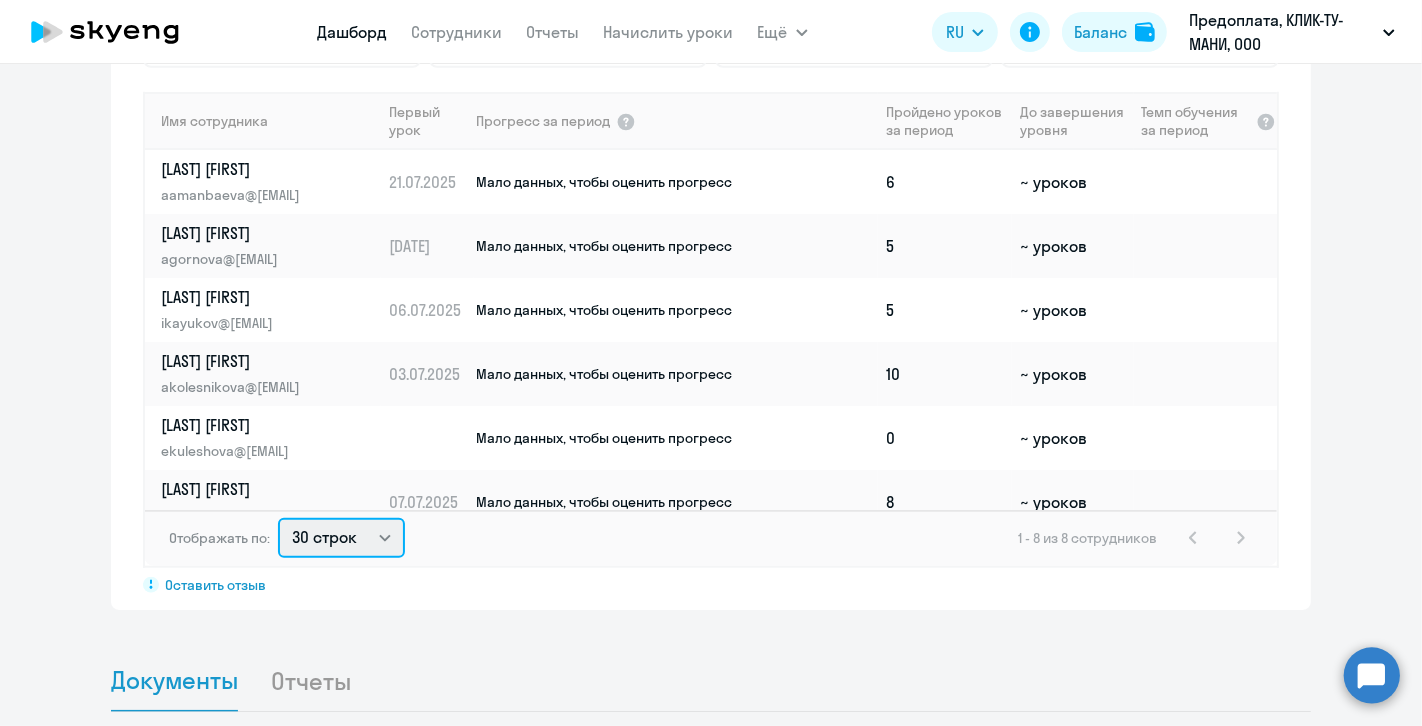 click on "30 строк   50 строк   100 строк" 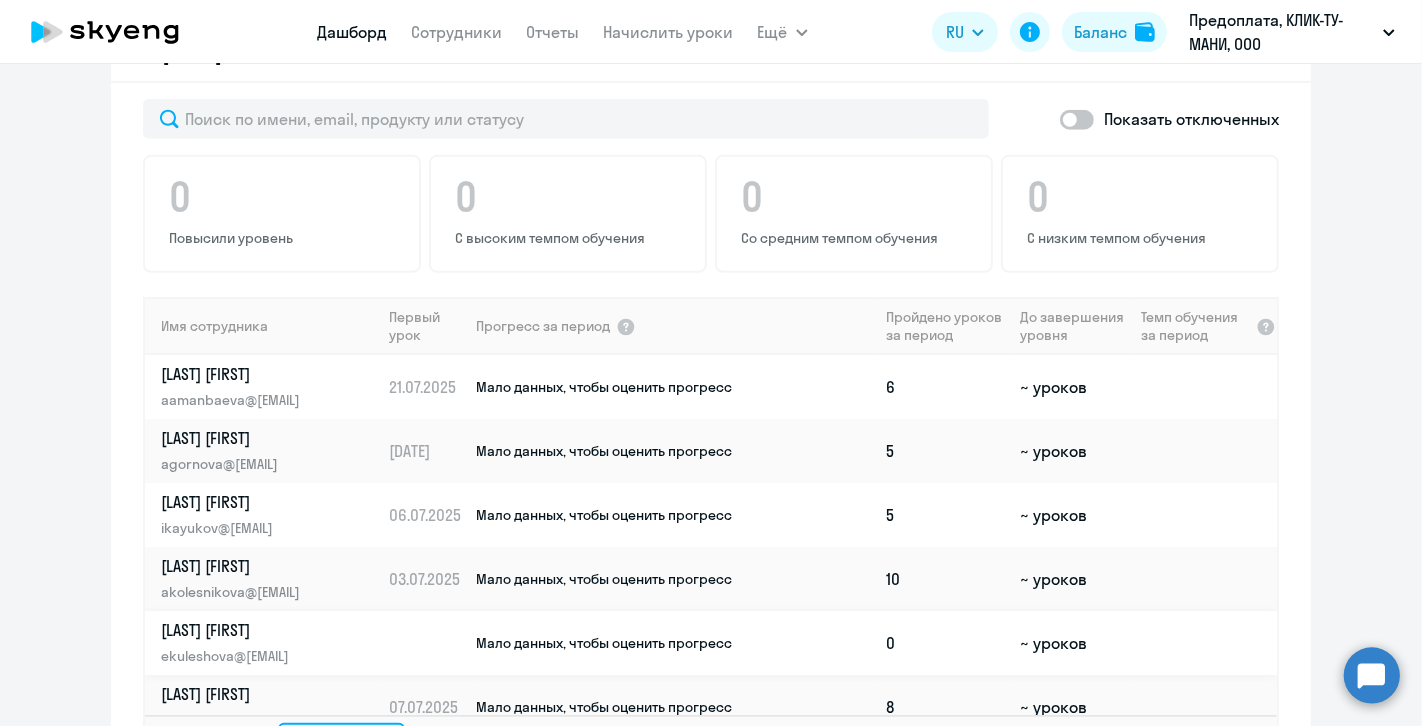 scroll, scrollTop: 1237, scrollLeft: 0, axis: vertical 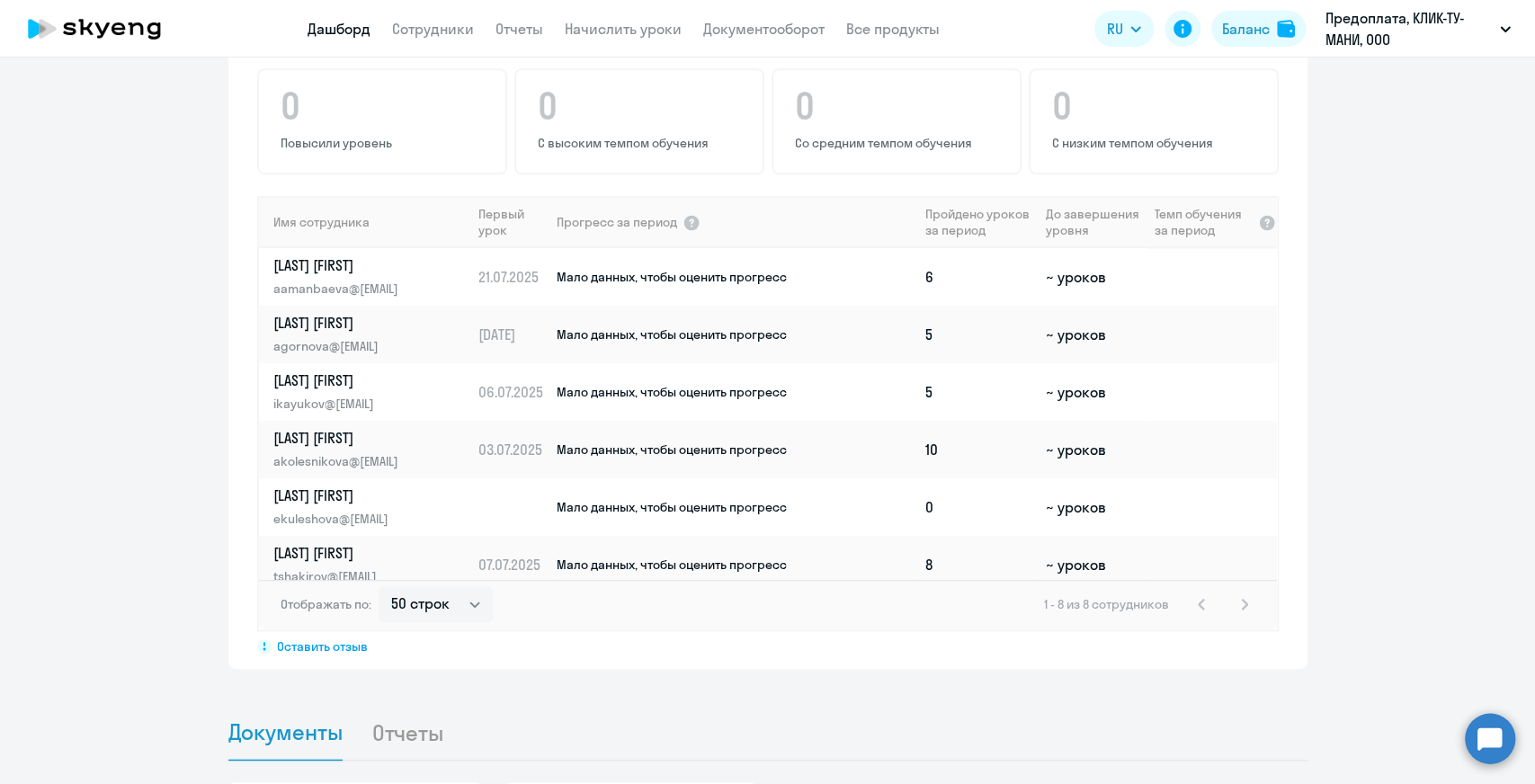 click 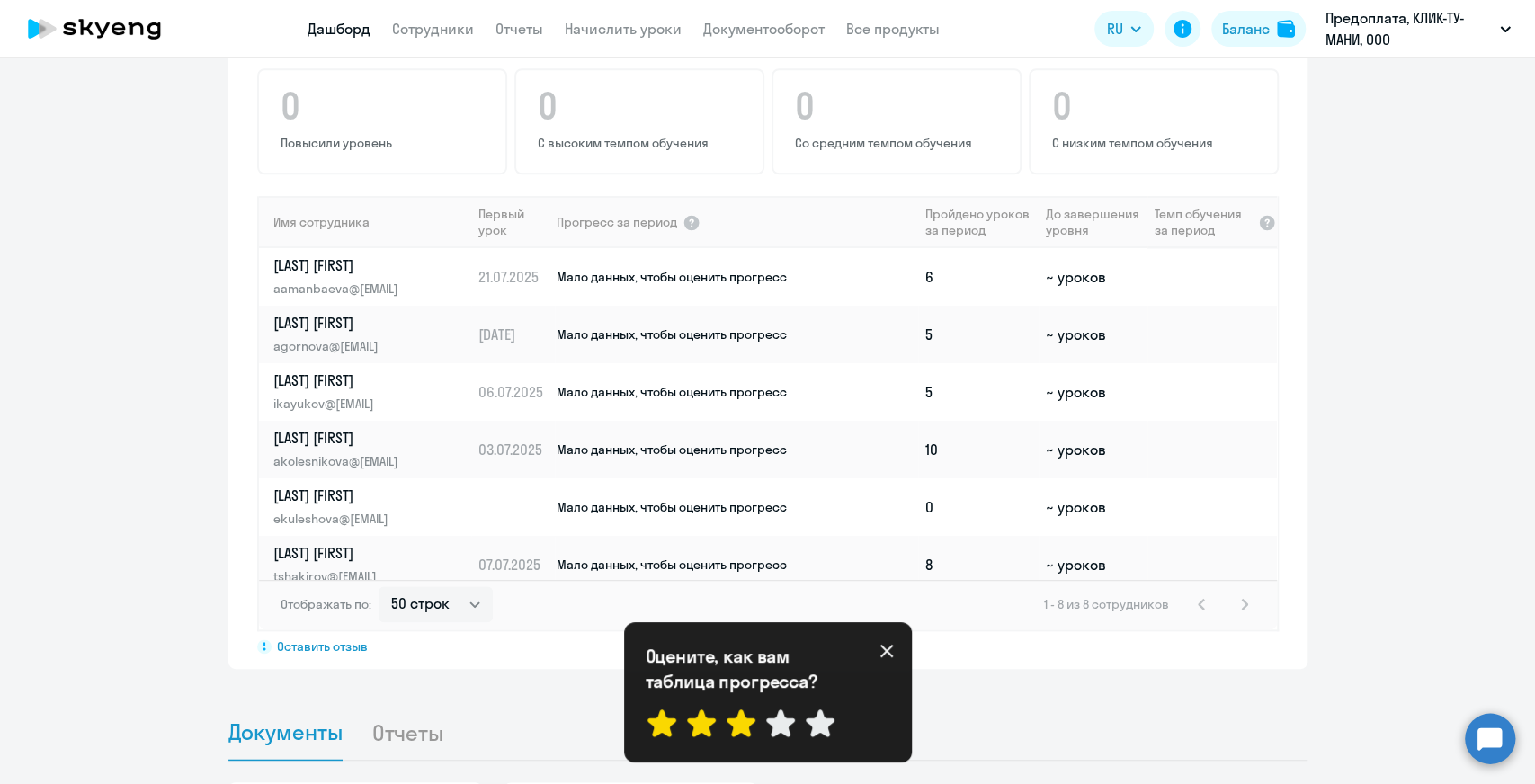 click 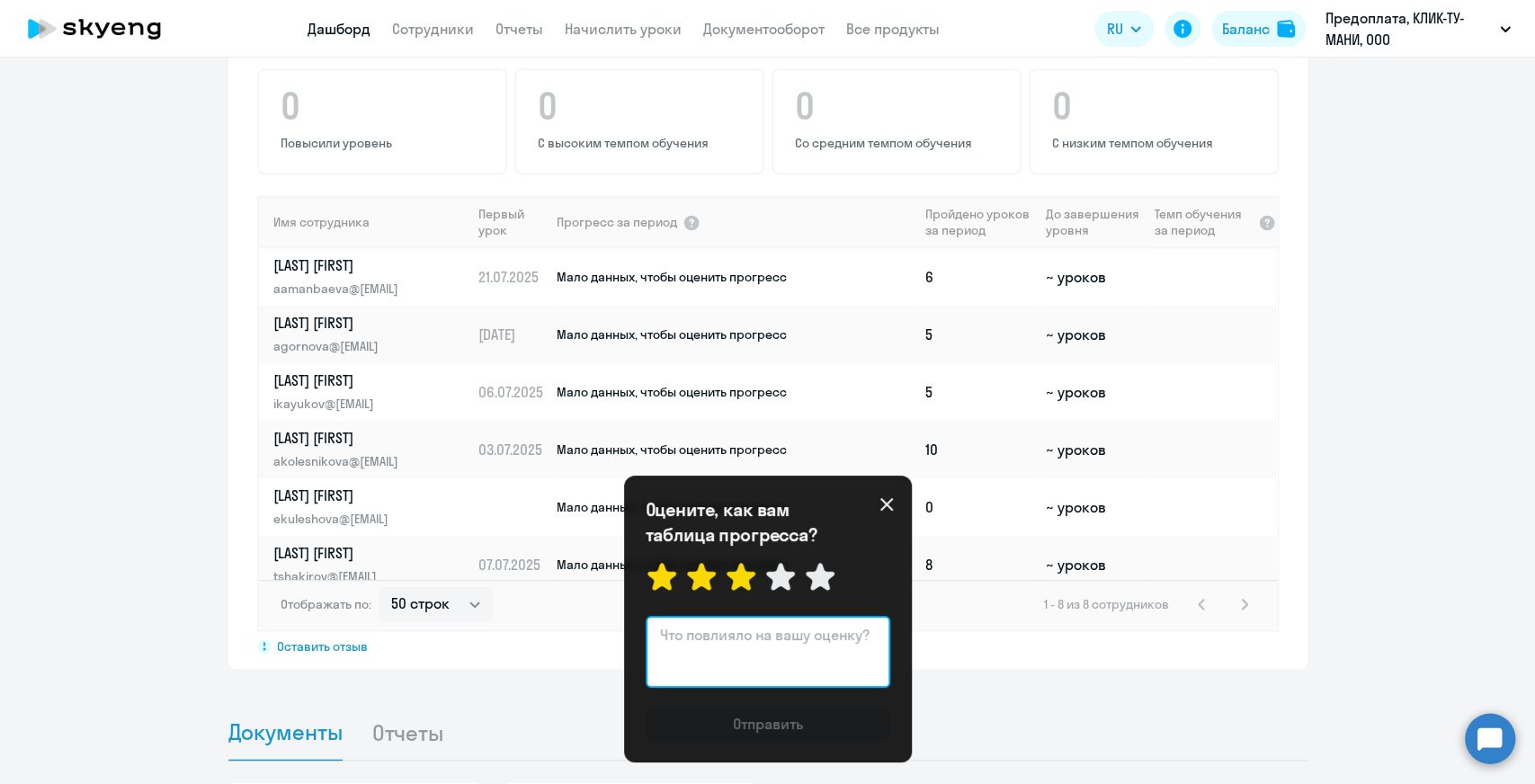 click at bounding box center (768, 652) 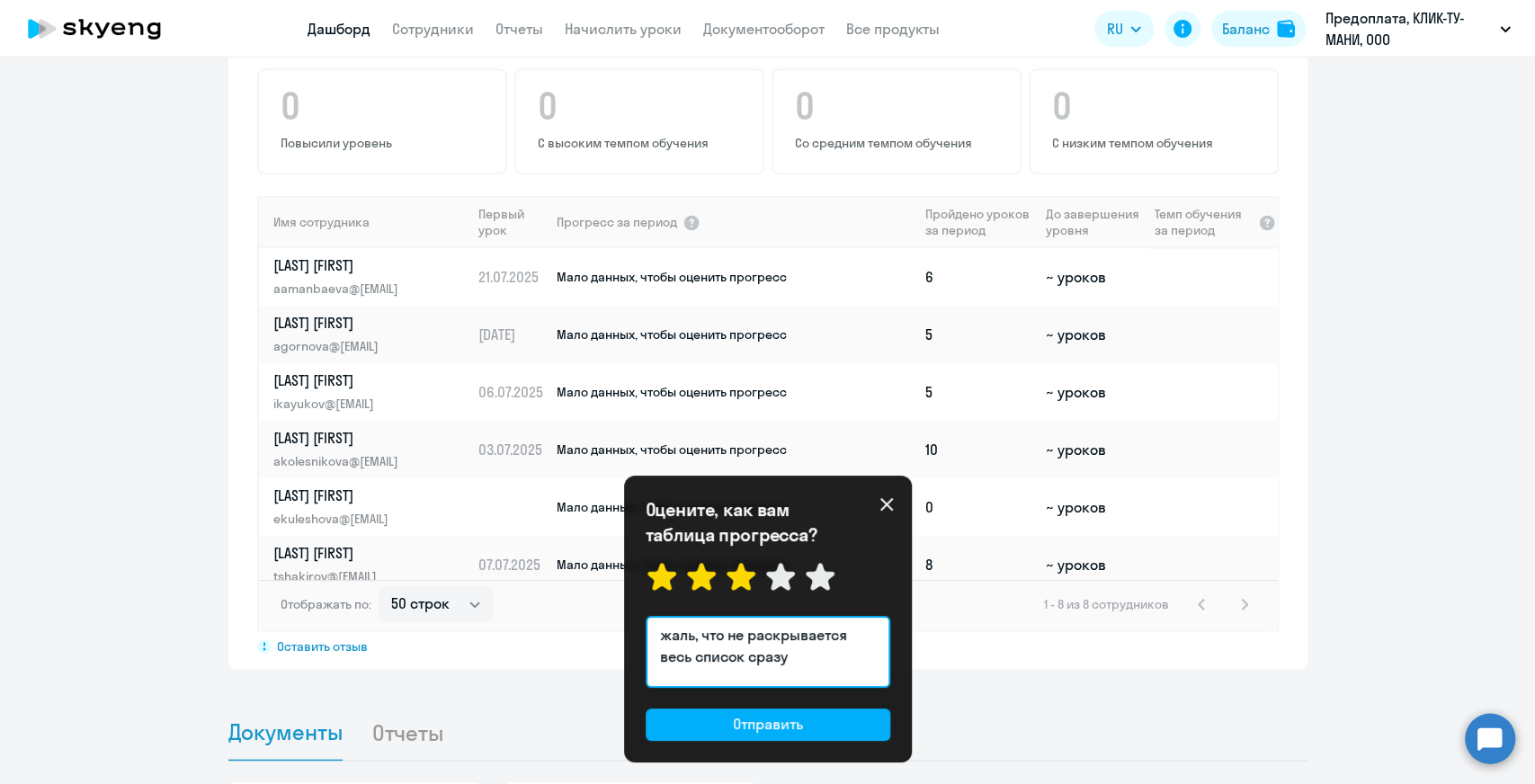 type on "жаль, что не раскрывается весь список сразу" 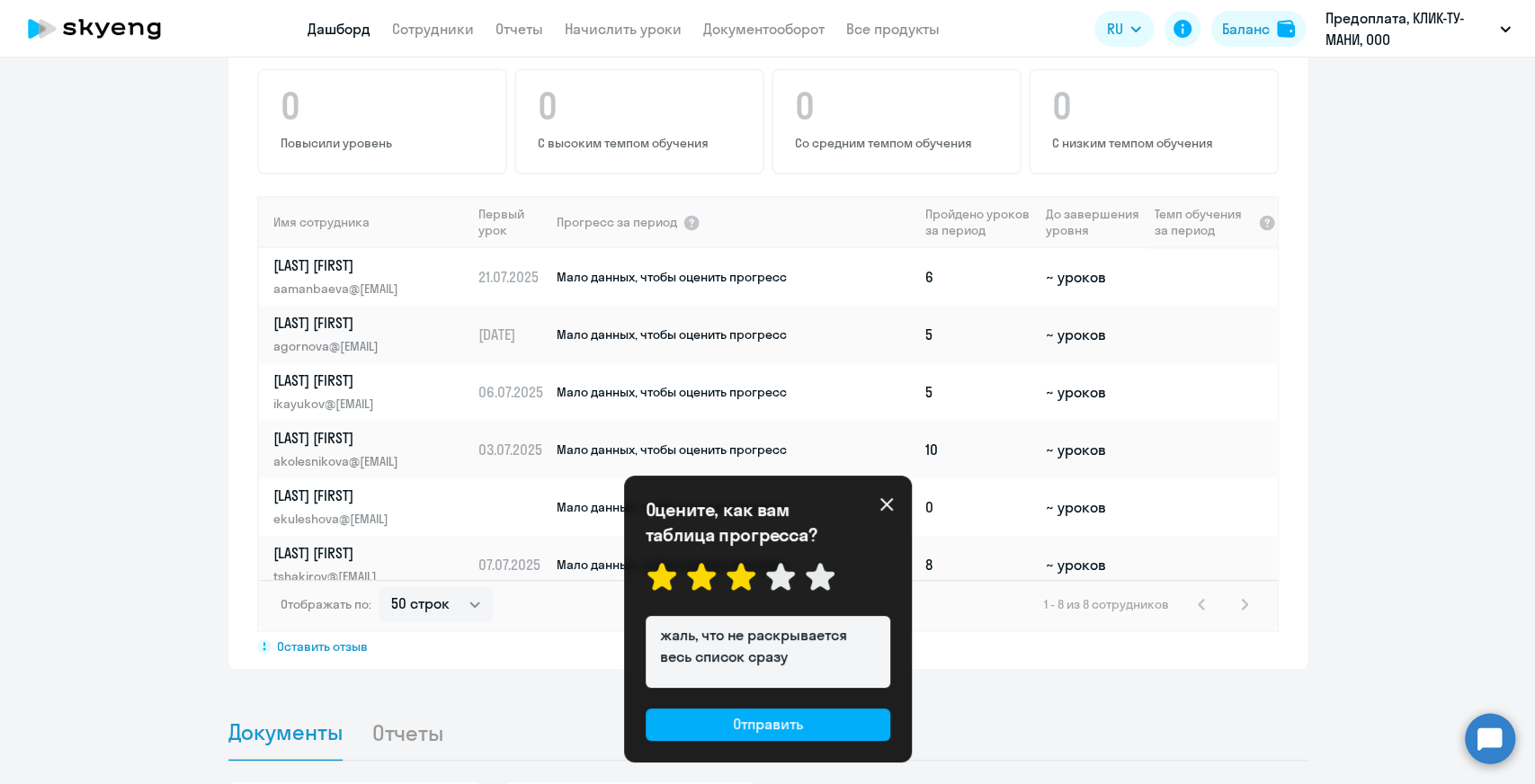 click on "Прогресс за:  Весь период
–  11.06.2025 — 05.08.2025
Как мы считаем
Скачать отчет
Показать отключенных 0 Повысили уровень
0 С высоким темпом обучения
0 Со средним темпом обучения
0 С низким темпом обучения
Имя сотрудника   Первый урок  Прогресс за период
Пройдено уроков за период   До завершения уровня  Темп обучения за период
Amanbaeva Aruzhan aamanbaeva@[EMAIL]  21.07.2025   Мало данных, чтобы оценить прогресс  6  ~ уроков  Gornova Angelina agornova@[EMAIL]  12.07.2025   Мало данных, чтобы оценить прогресс  5  ~ уроков  Kayukov Igor ikayukov@[EMAIL]  06.07.2025  5  ~ уроков  Kolesnikova Alena akolesnikova@[EMAIL] 10" 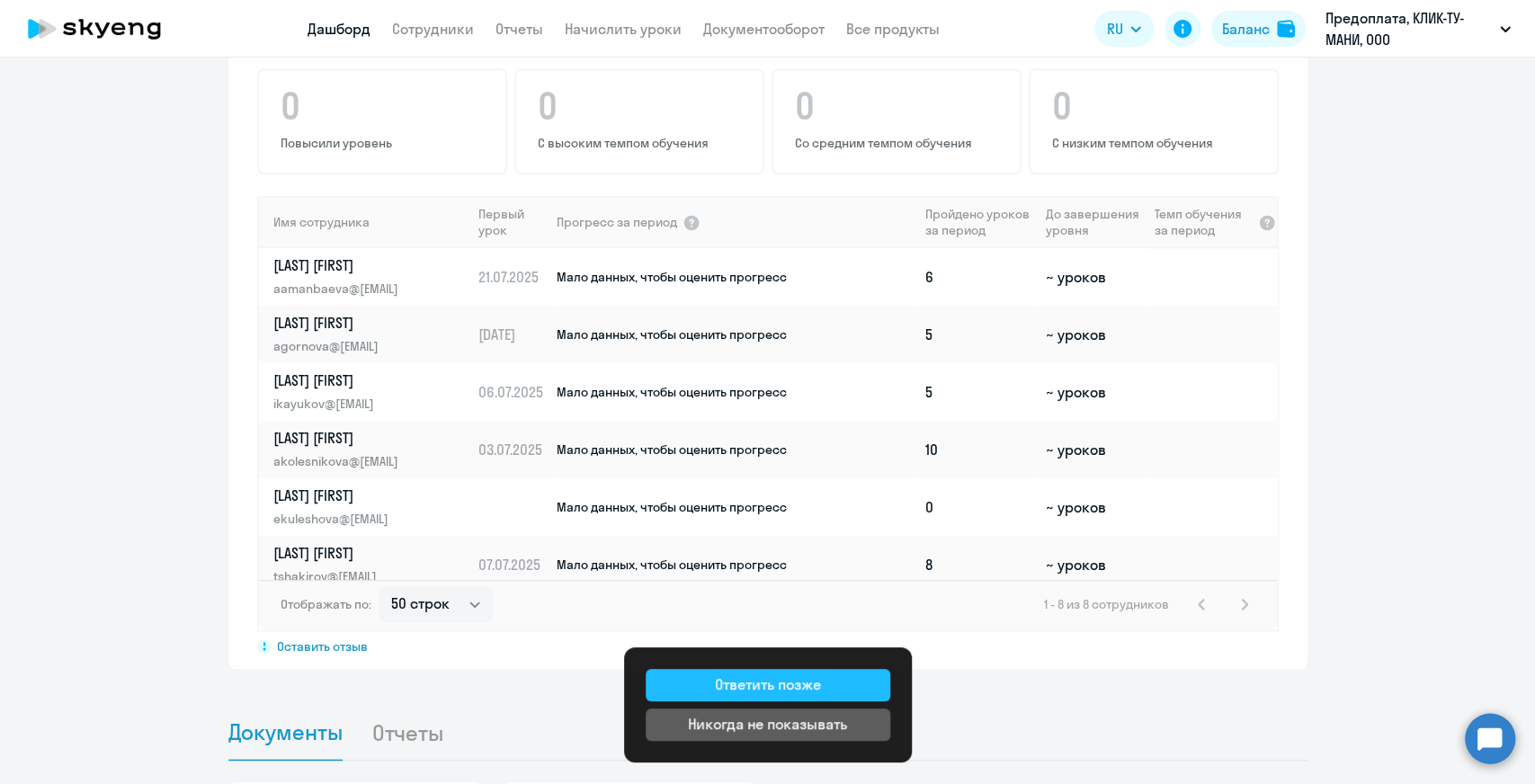 click on "Ответить позже" at bounding box center [768, 685] 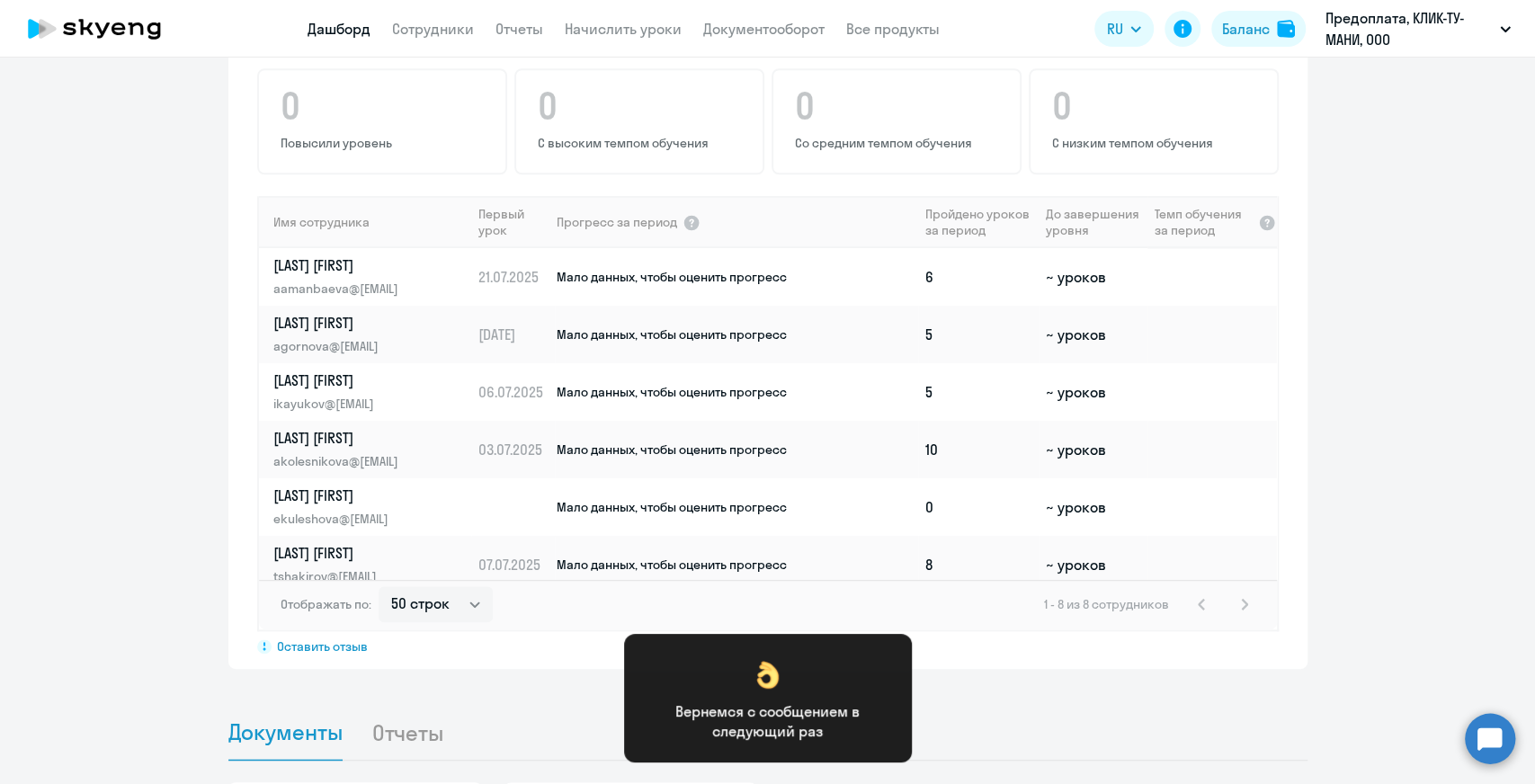 click on "Прогресс за:  Весь период
–  11.06.2025 — 05.08.2025
Как мы считаем
Скачать отчет
Показать отключенных 0 Повысили уровень
0 С высоким темпом обучения
0 Со средним темпом обучения
0 С низким темпом обучения
Имя сотрудника   Первый урок  Прогресс за период
Пройдено уроков за период   До завершения уровня  Темп обучения за период
Amanbaeva Aruzhan aamanbaeva@[EMAIL]  21.07.2025   Мало данных, чтобы оценить прогресс  6  ~ уроков  Gornova Angelina agornova@[EMAIL]  12.07.2025   Мало данных, чтобы оценить прогресс  5  ~ уроков  Kayukov Igor ikayukov@[EMAIL]  06.07.2025  5  ~ уроков  Kolesnikova Alena akolesnikova@[EMAIL] 10" 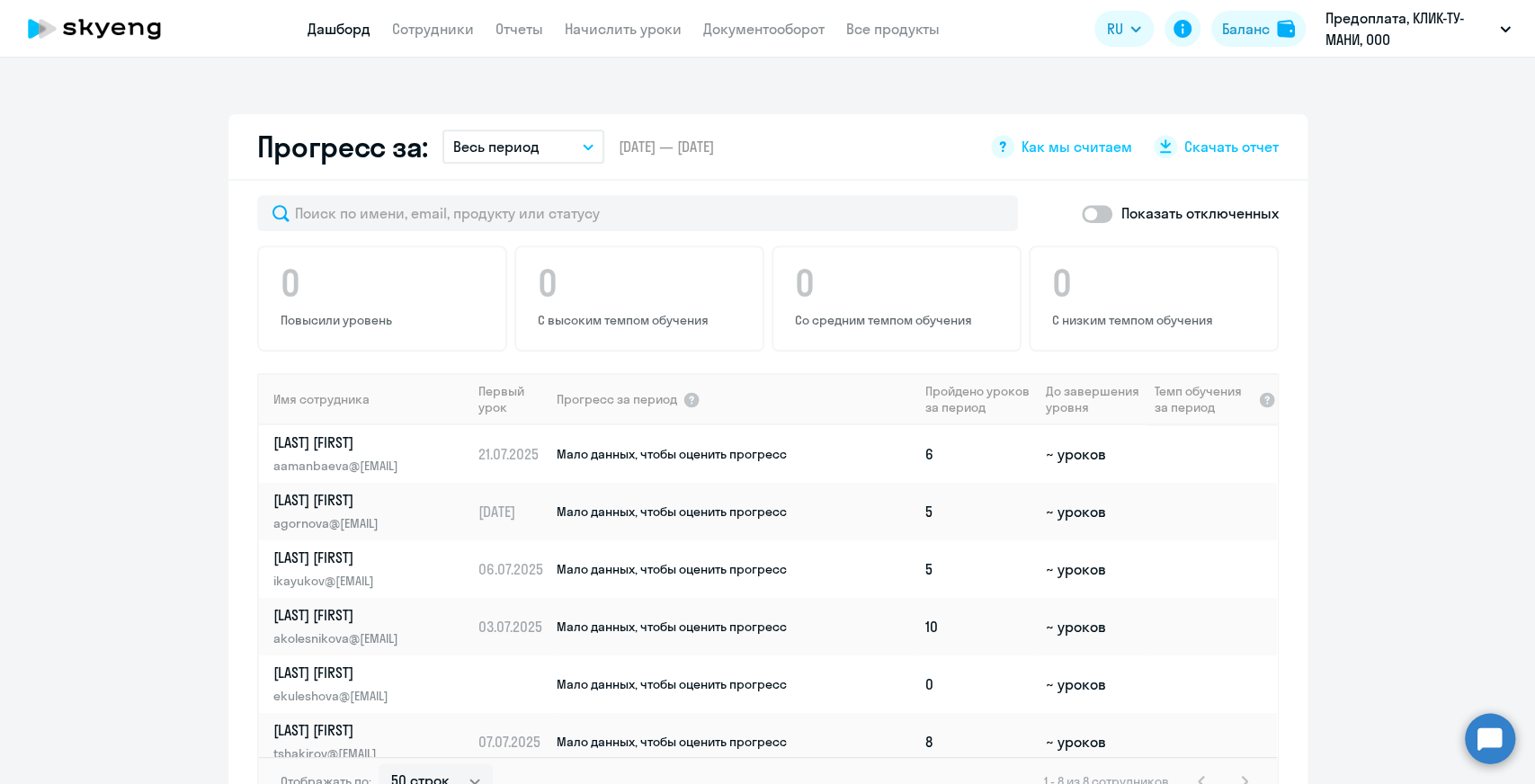 scroll, scrollTop: 973, scrollLeft: 0, axis: vertical 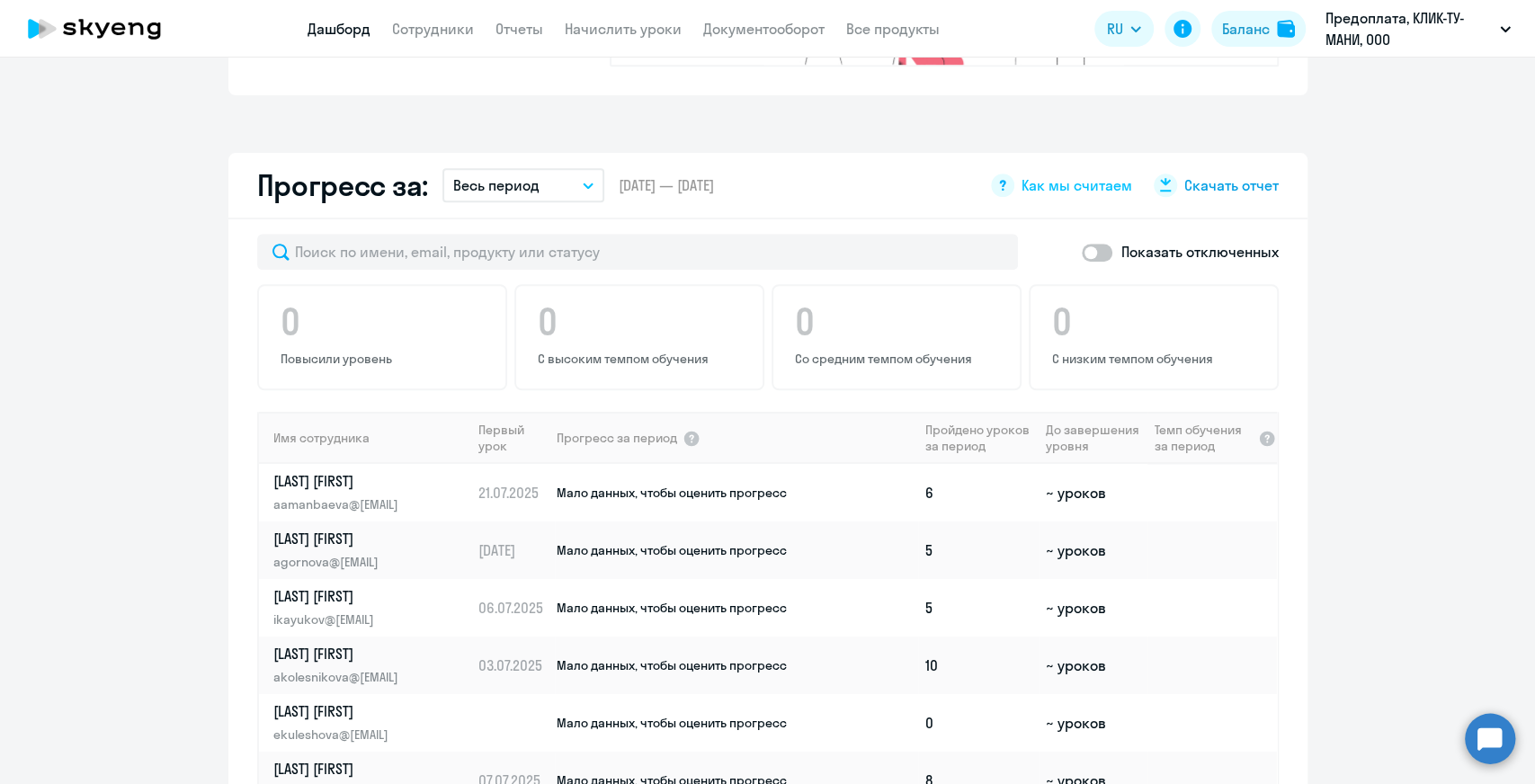 click on "Скачать отчет" 